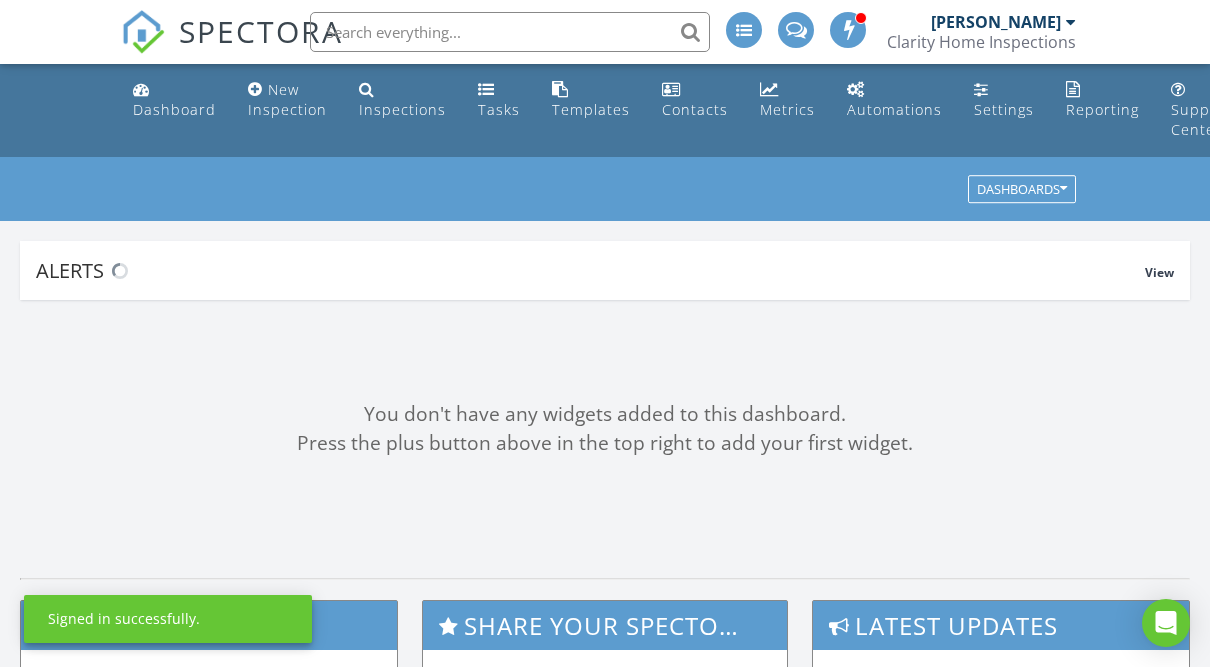 scroll, scrollTop: 0, scrollLeft: 0, axis: both 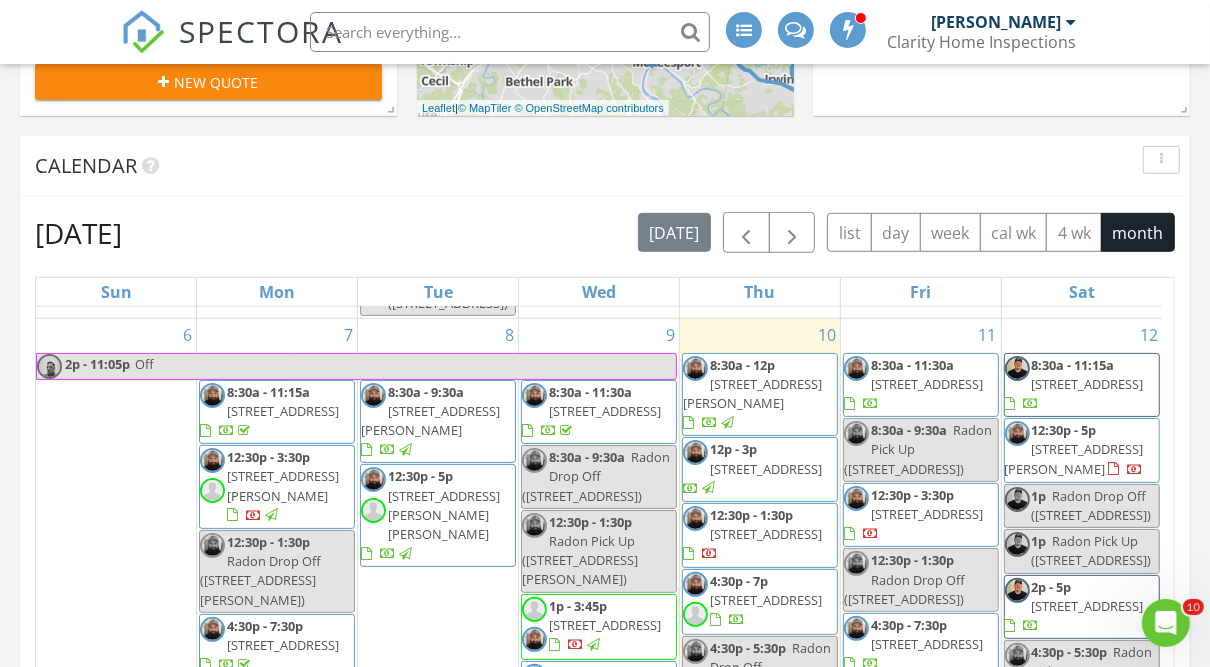 click on "4:30p - 7:30p
5249 Holiday Dr, Pittsburgh 15236" at bounding box center (269, 645) 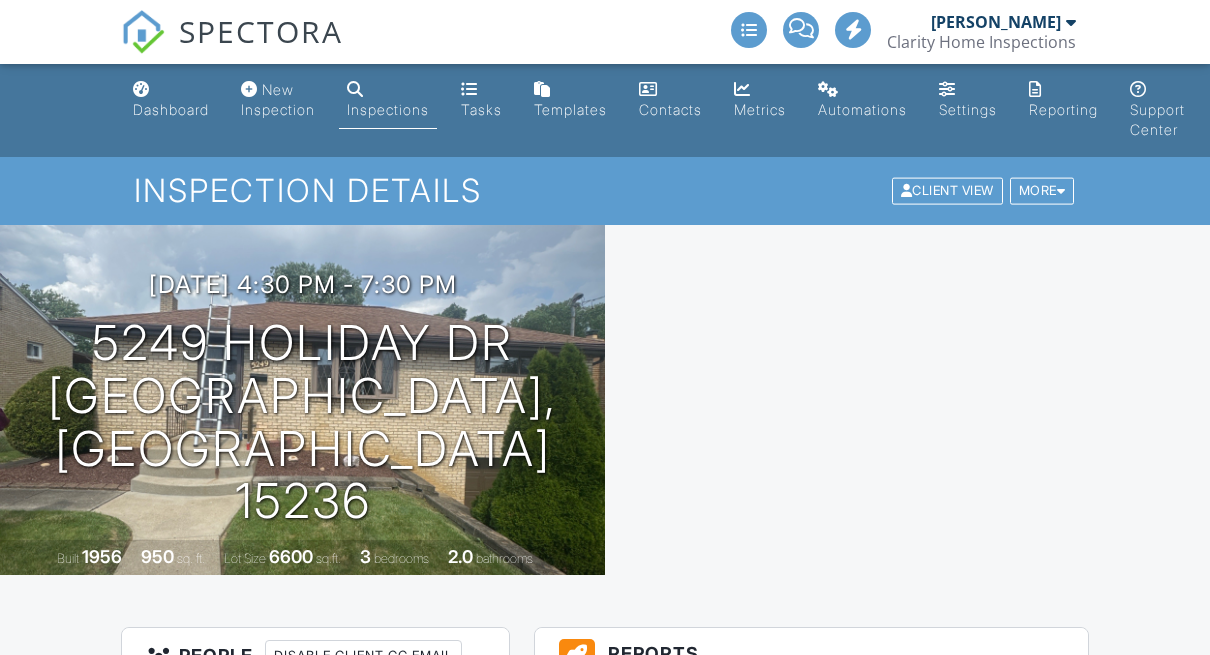 click at bounding box center (819, 691) 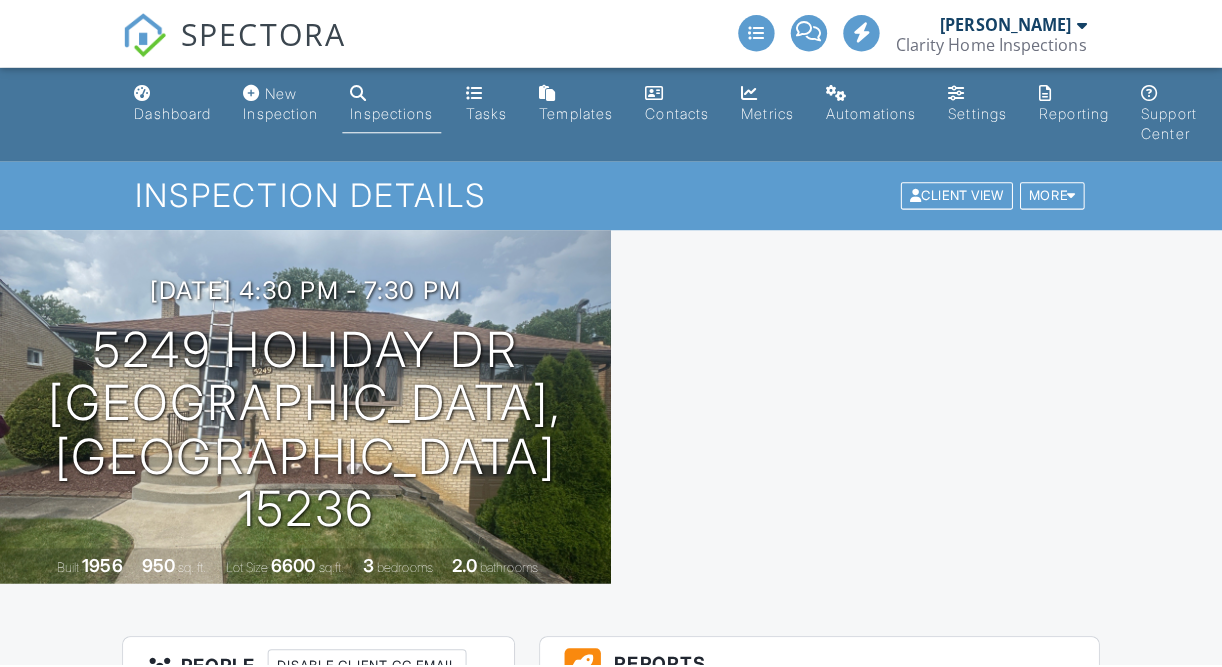 scroll, scrollTop: 384, scrollLeft: 0, axis: vertical 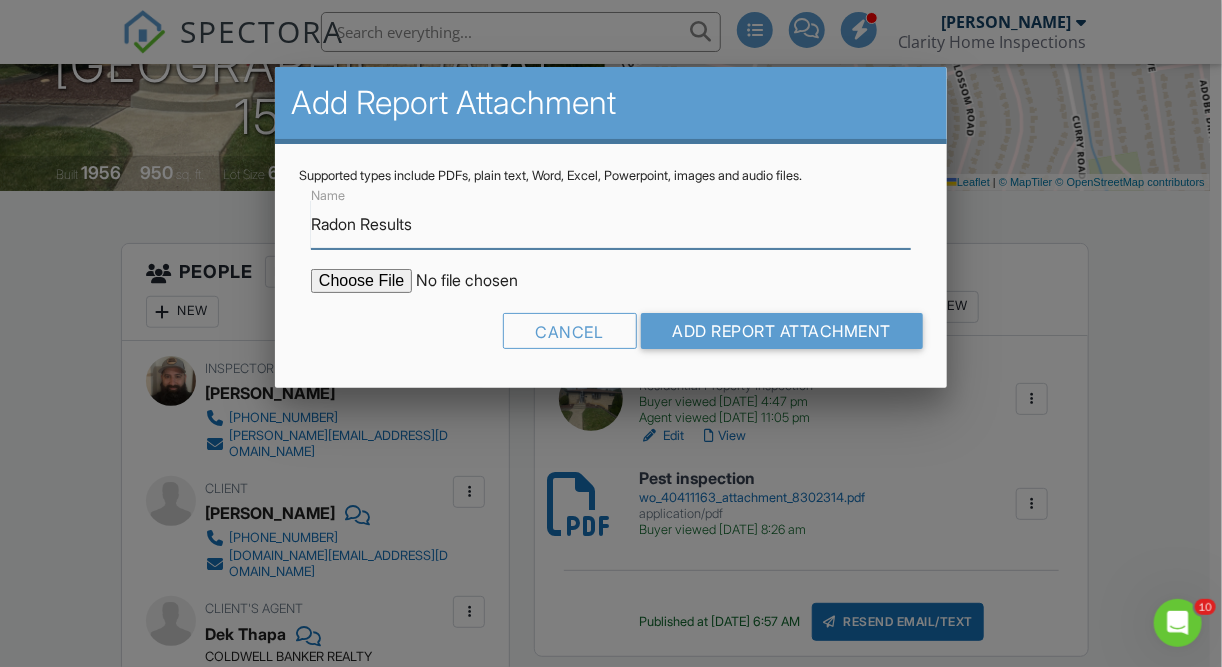 type on "Radon Results" 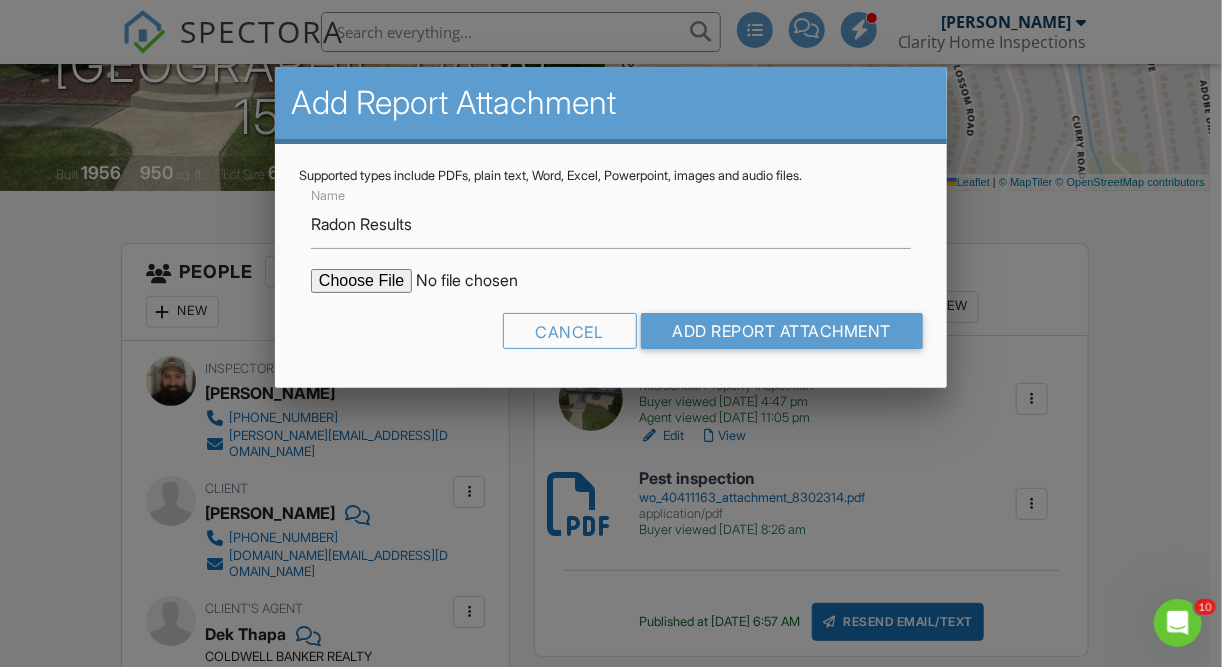 click at bounding box center (481, 281) 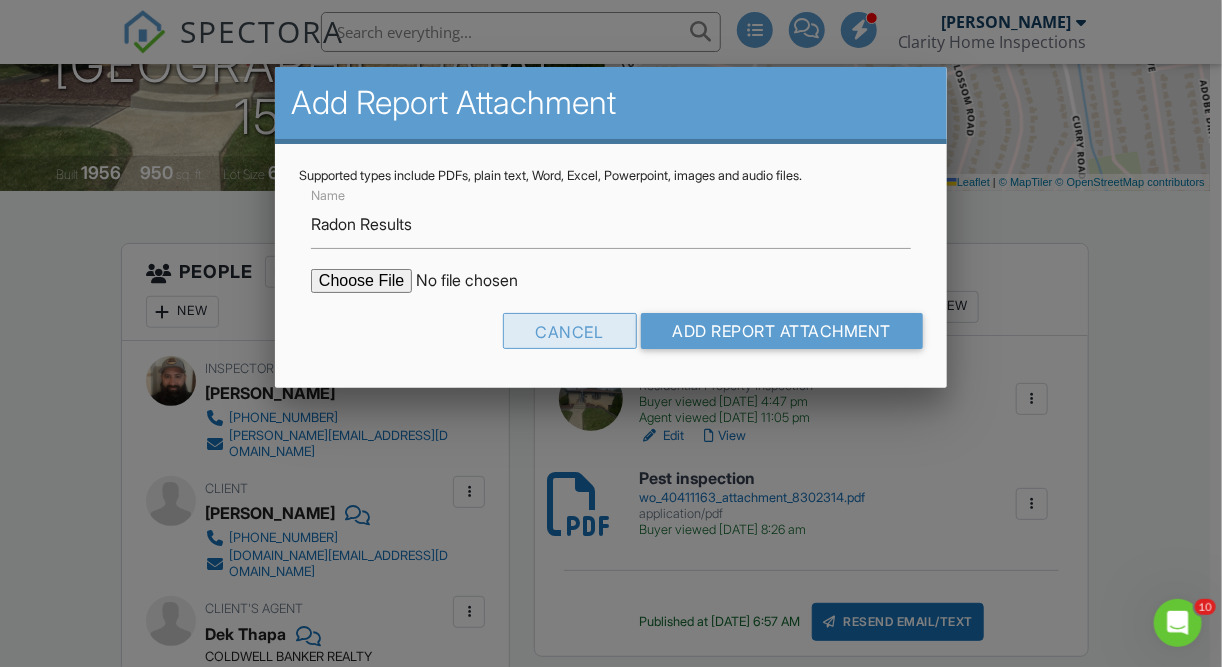 click on "Cancel" at bounding box center (570, 331) 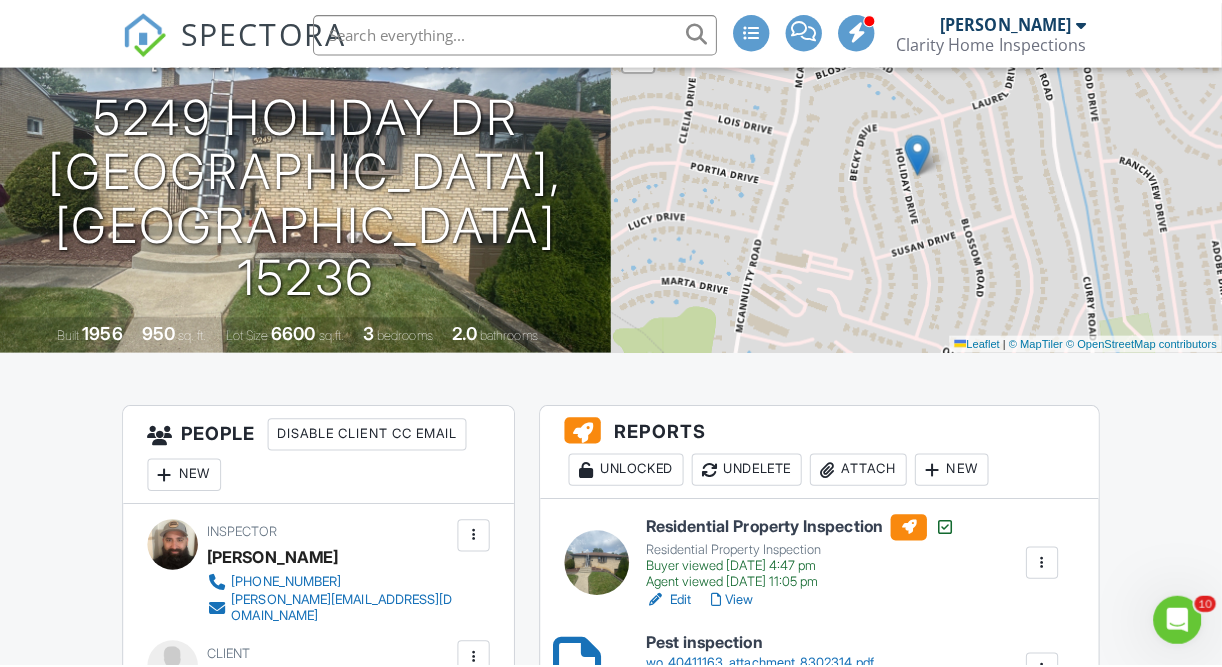 scroll, scrollTop: 200, scrollLeft: 0, axis: vertical 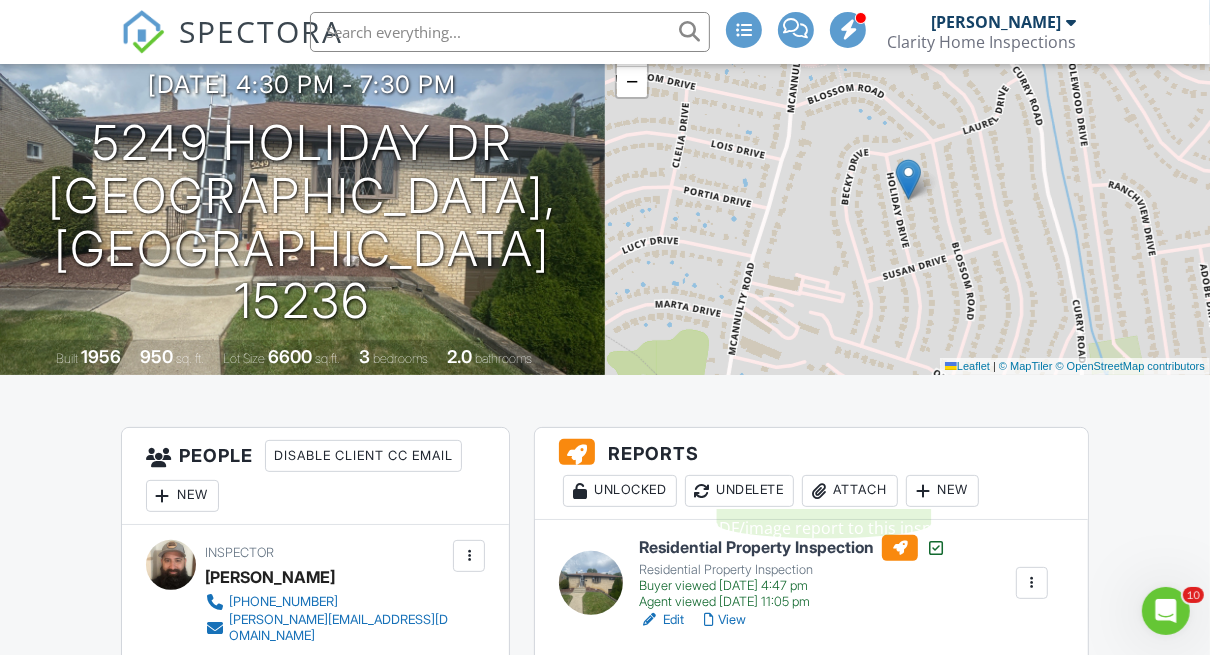 click at bounding box center [819, 491] 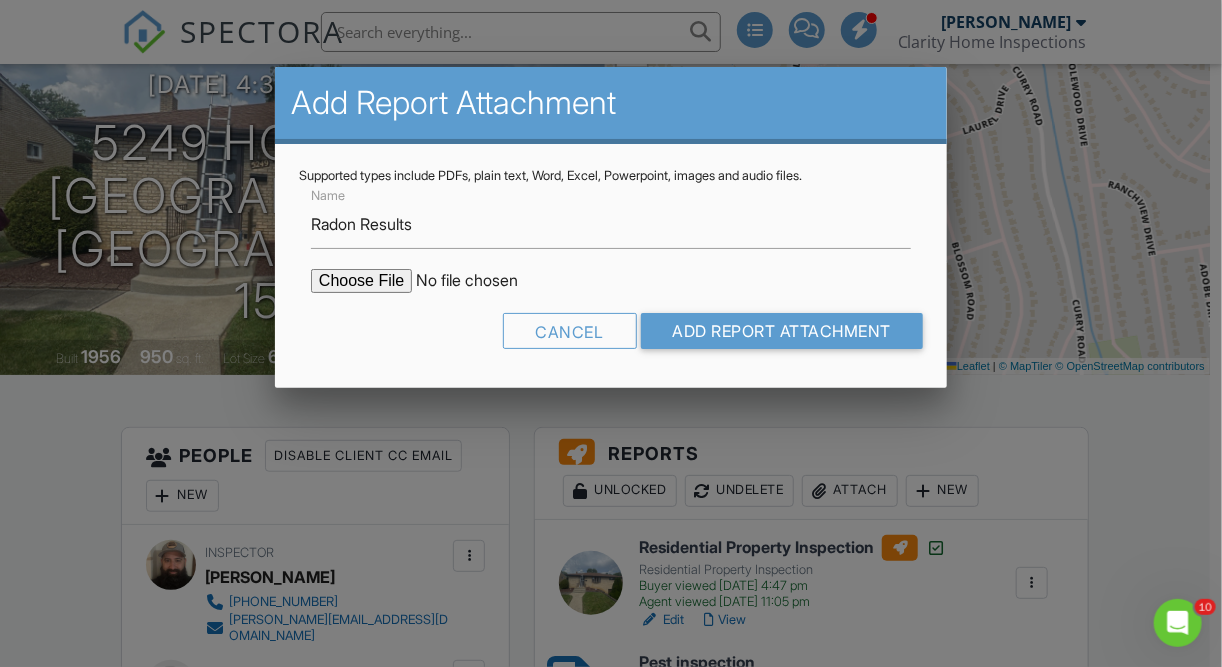 click at bounding box center [481, 281] 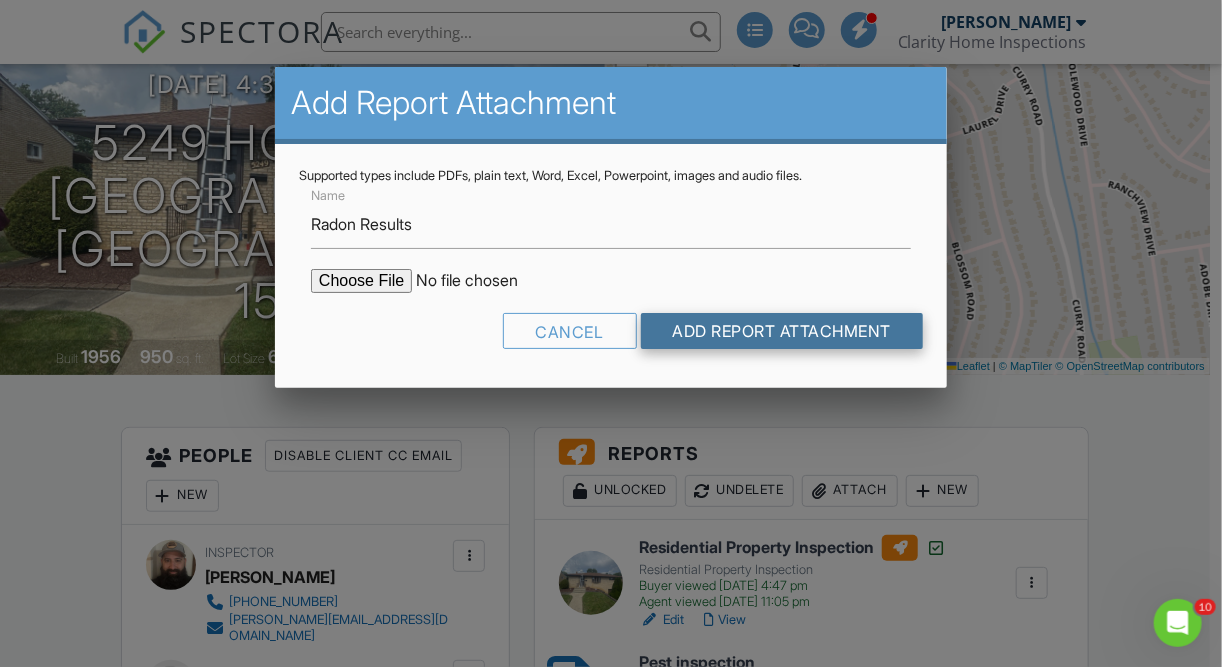 click on "Add Report Attachment" at bounding box center (782, 331) 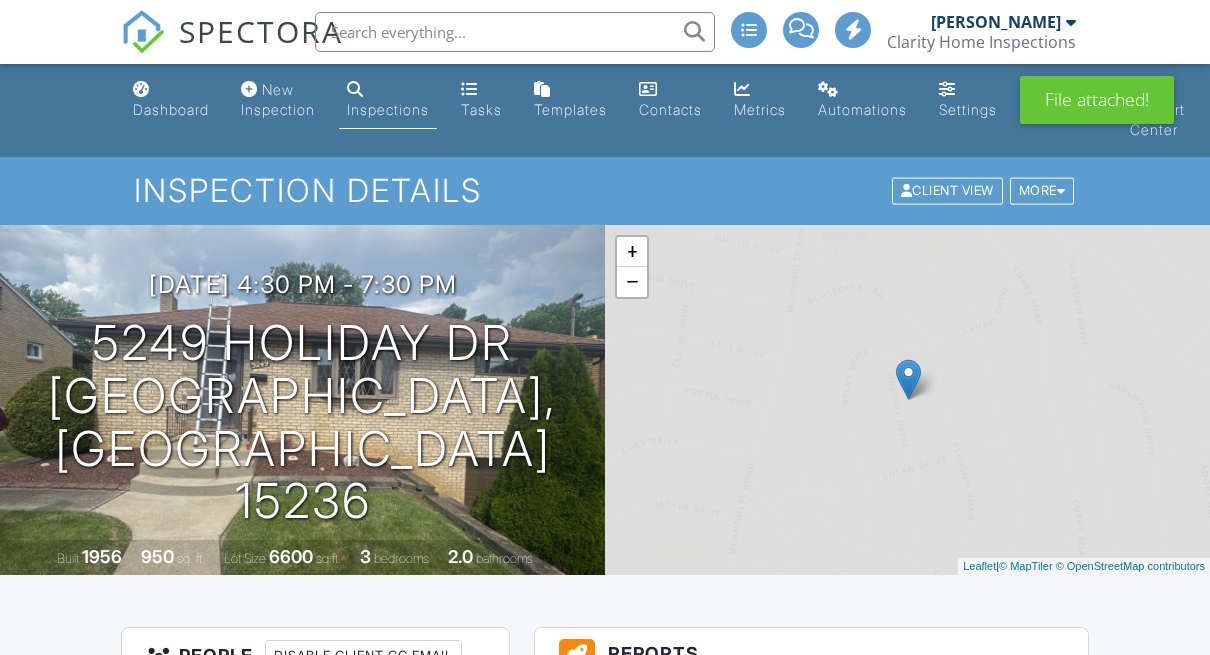scroll, scrollTop: 727, scrollLeft: 0, axis: vertical 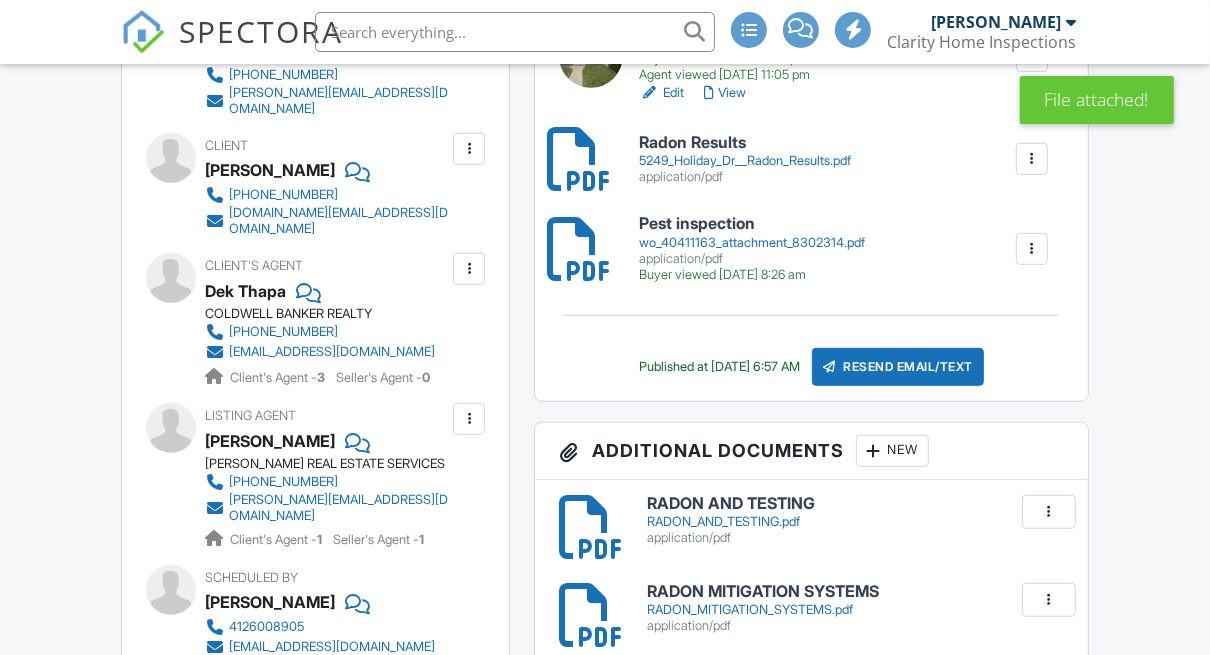 click on "View" at bounding box center [725, 93] 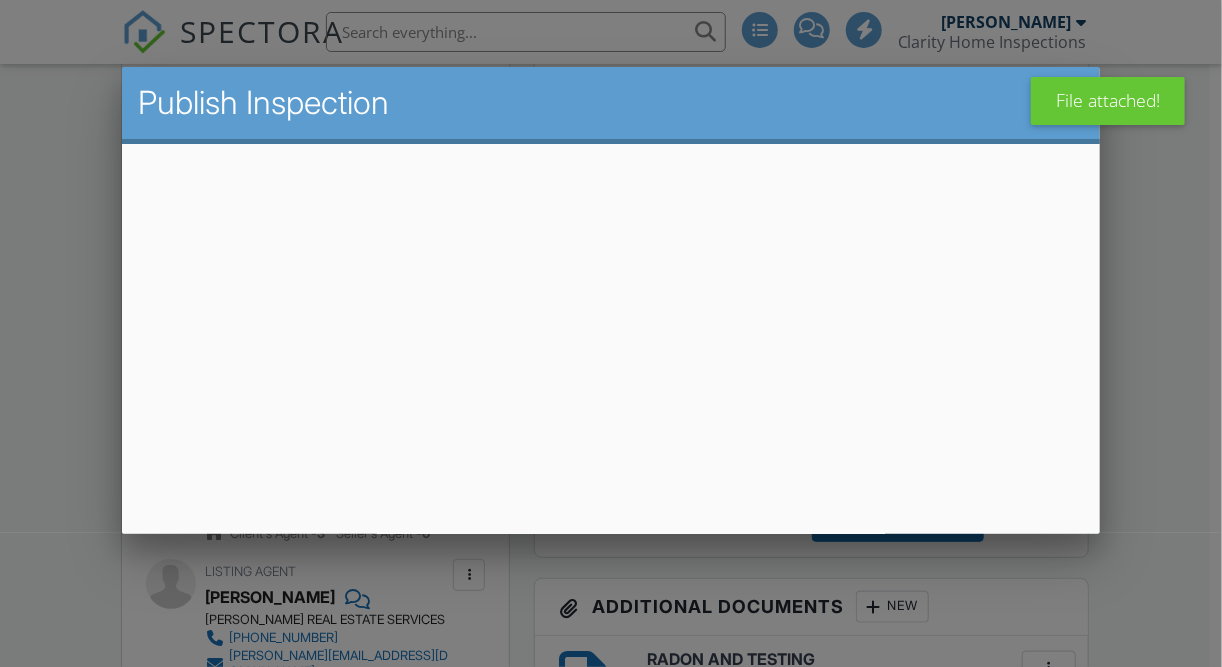 scroll, scrollTop: 571, scrollLeft: 0, axis: vertical 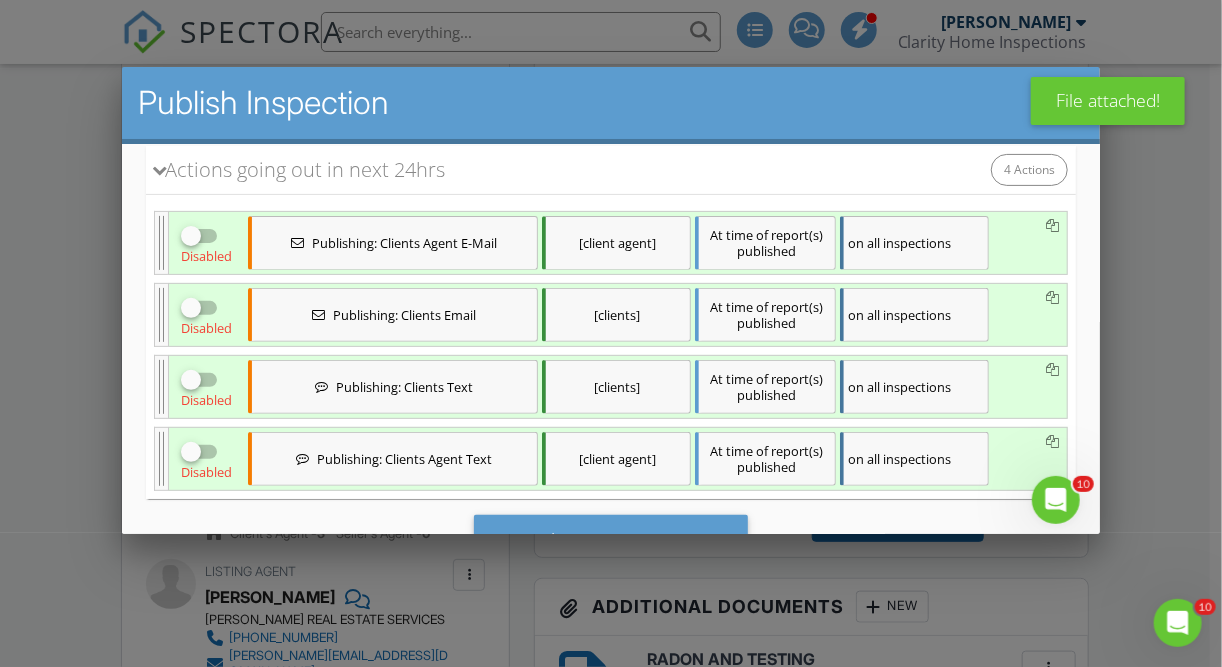 click at bounding box center (191, 451) 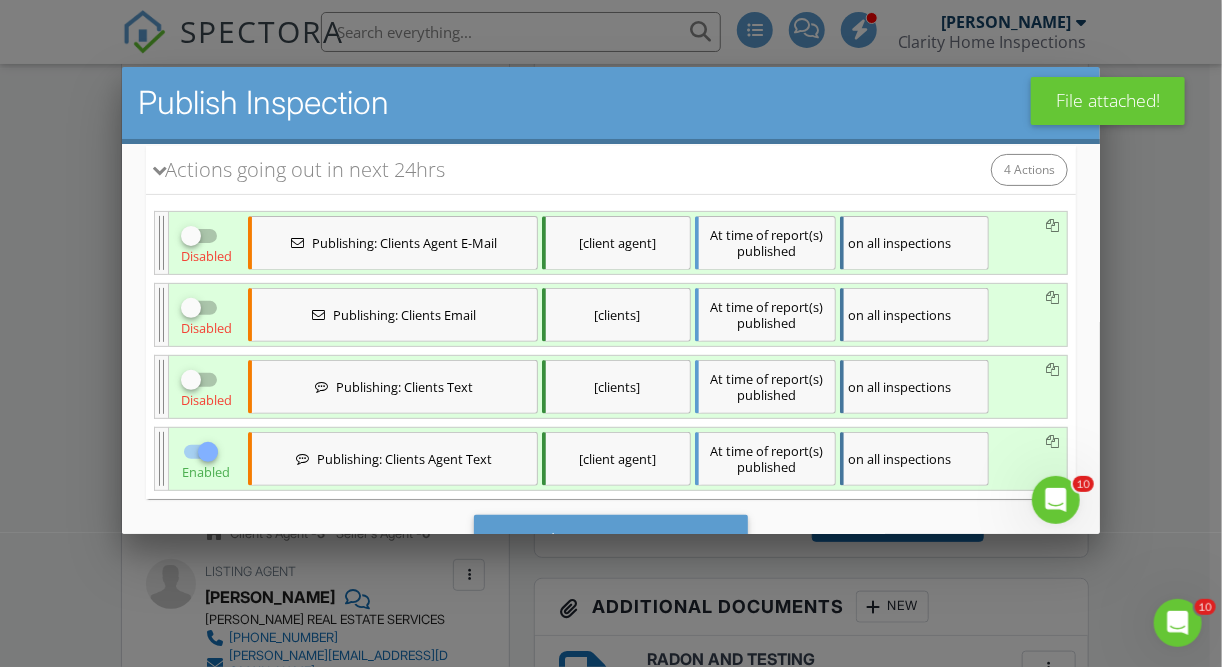 scroll, scrollTop: 329, scrollLeft: 0, axis: vertical 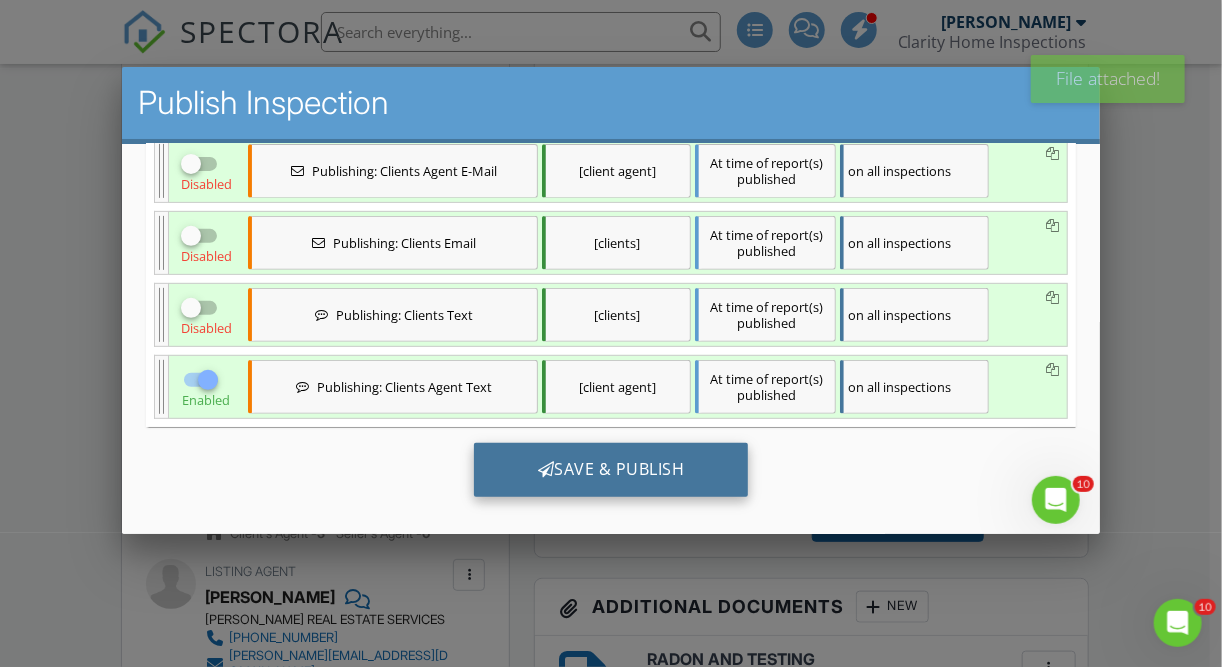 click on "Save & Publish" at bounding box center (611, 469) 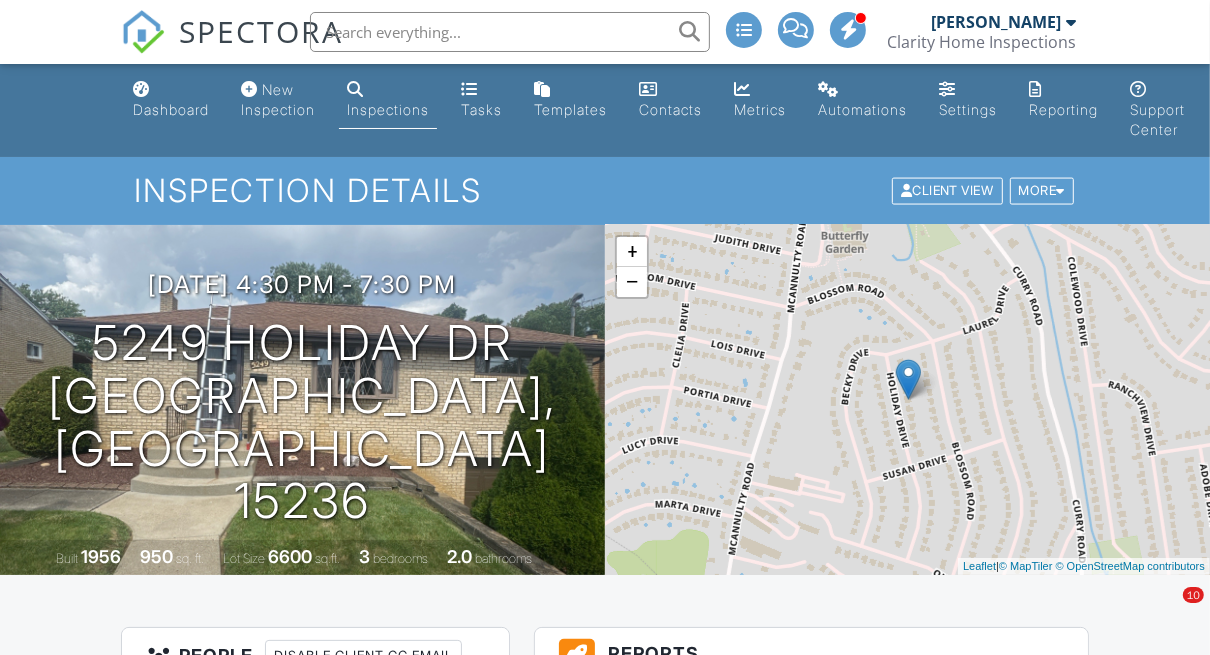 scroll, scrollTop: 0, scrollLeft: 0, axis: both 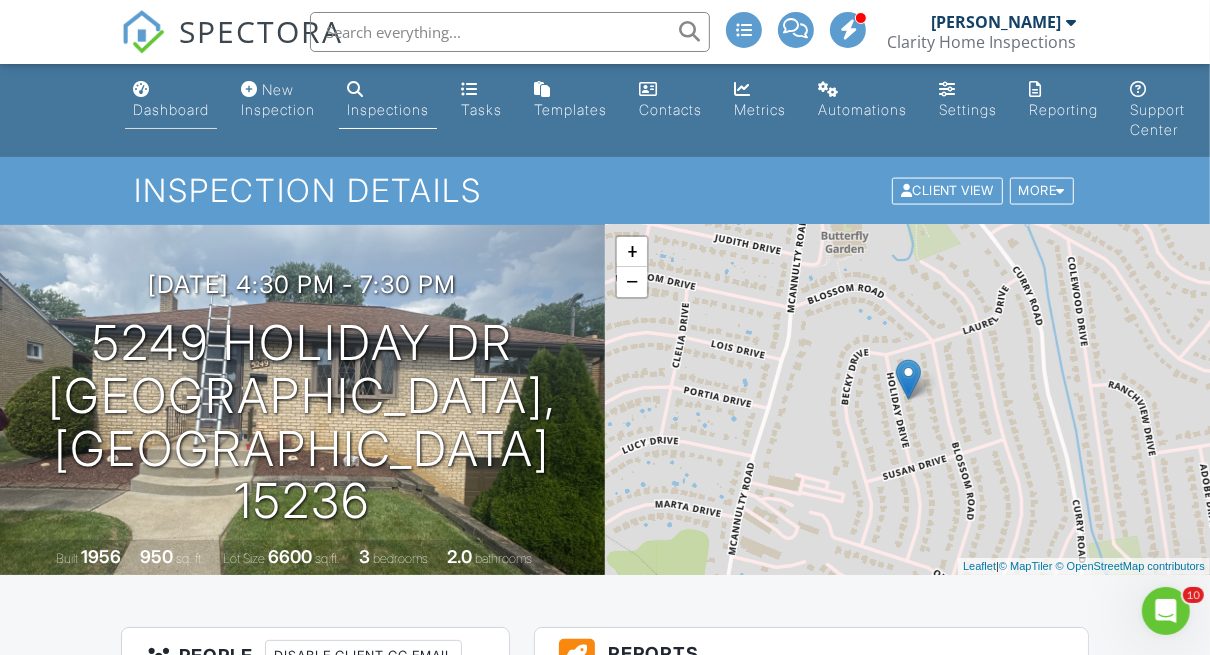 click on "Dashboard" at bounding box center (171, 100) 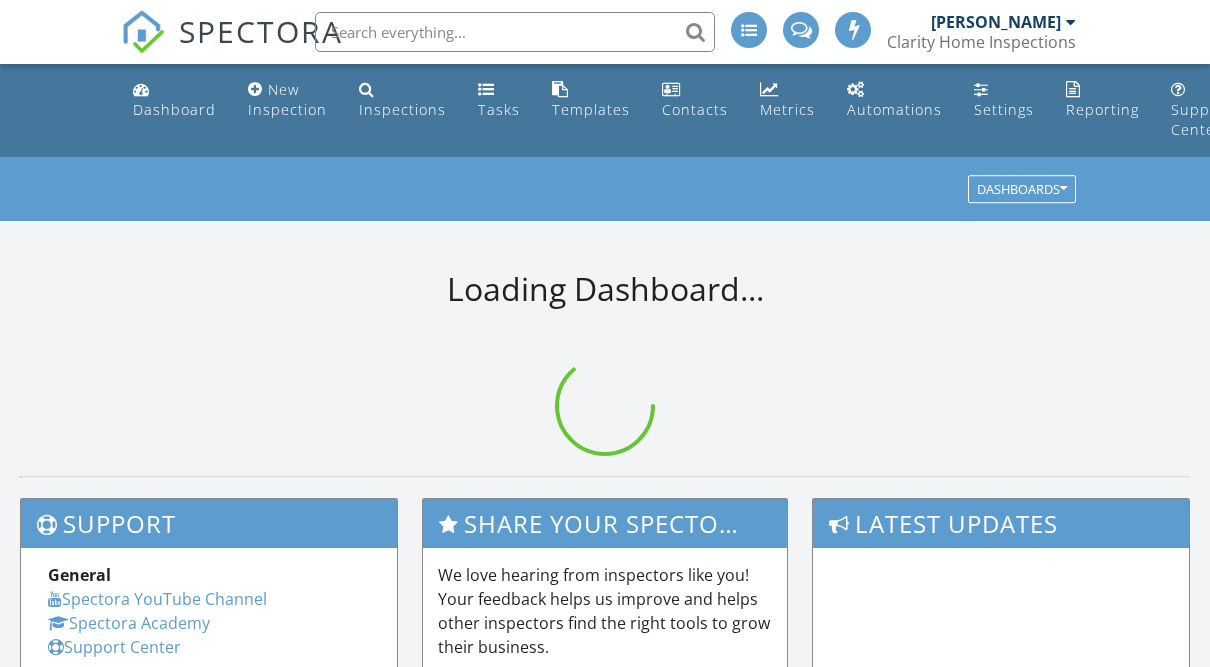 scroll, scrollTop: 0, scrollLeft: 0, axis: both 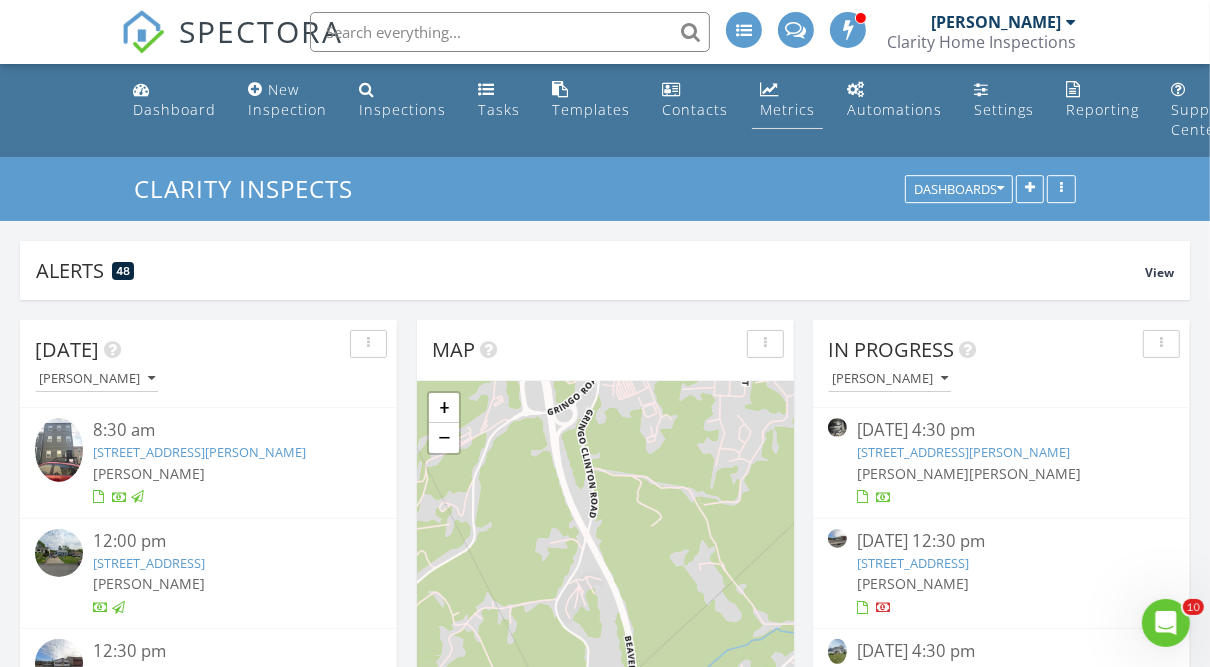 click on "Metrics" at bounding box center [787, 109] 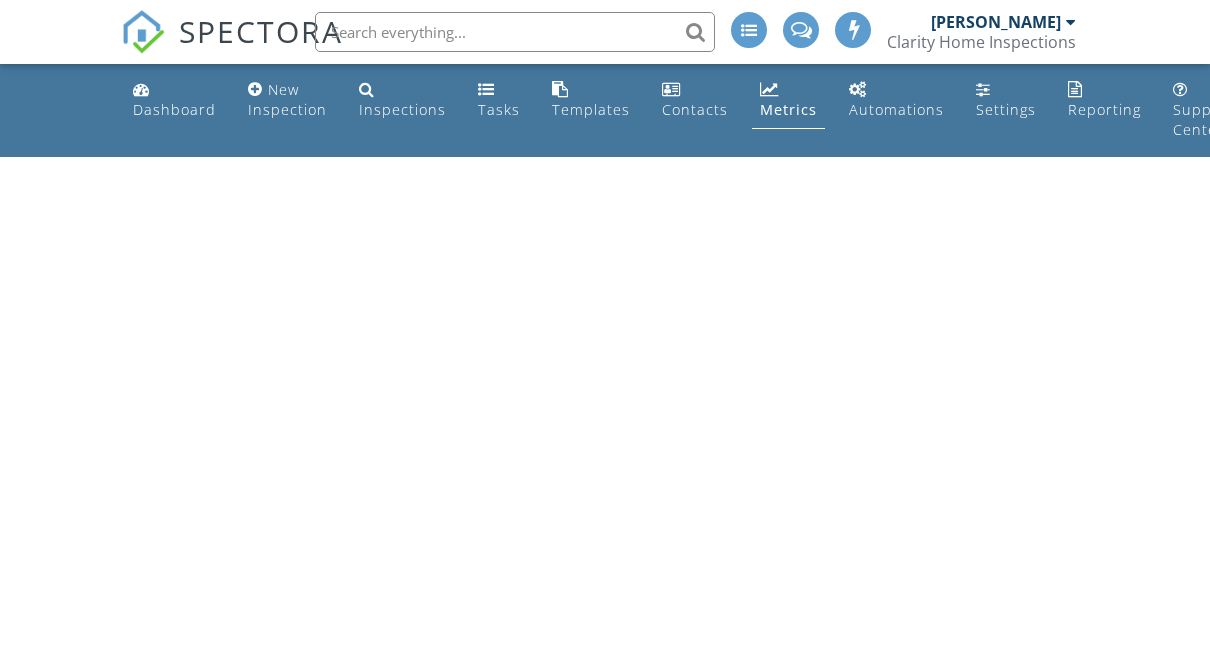 scroll, scrollTop: 0, scrollLeft: 0, axis: both 